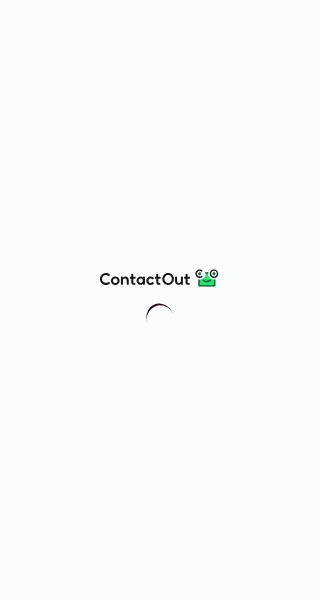 scroll, scrollTop: 0, scrollLeft: 0, axis: both 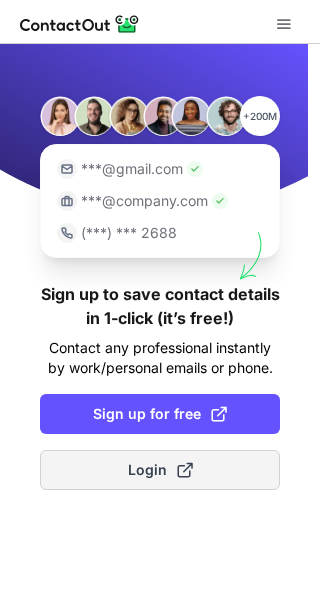 click on "Login" at bounding box center (160, 470) 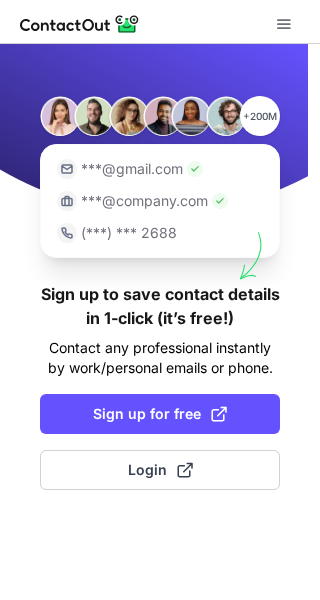 scroll, scrollTop: 0, scrollLeft: 0, axis: both 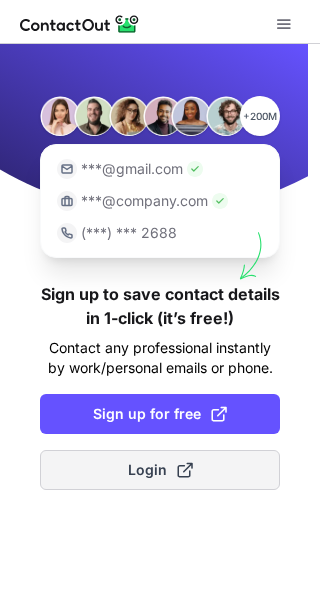 click on "Login" at bounding box center [160, 470] 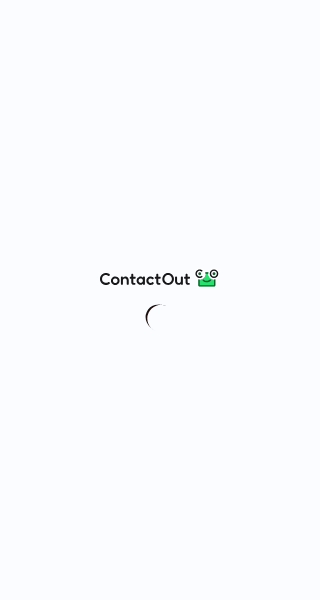 scroll, scrollTop: 0, scrollLeft: 0, axis: both 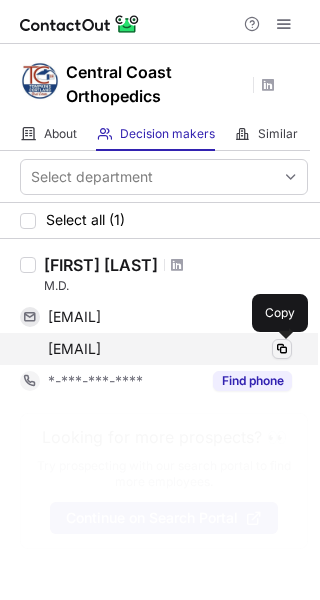 click at bounding box center (282, 349) 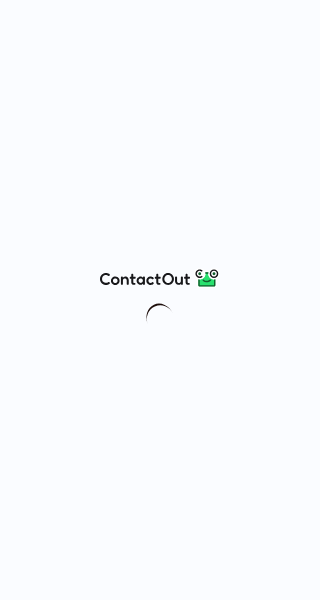 scroll, scrollTop: 0, scrollLeft: 0, axis: both 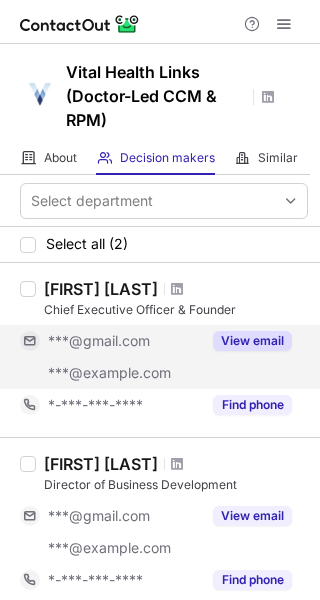 click on "View email" at bounding box center [252, 341] 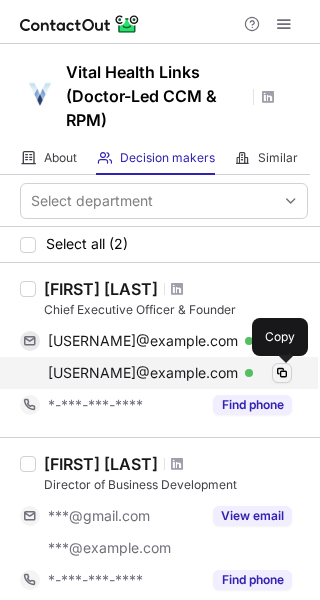 click at bounding box center [282, 373] 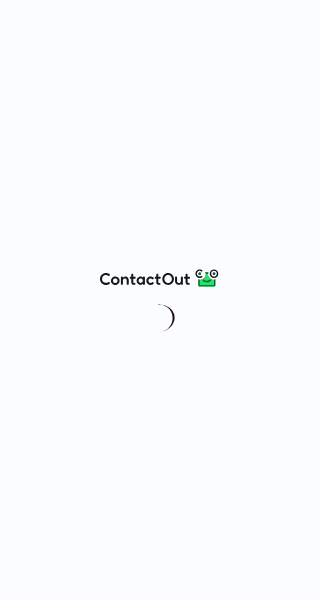 scroll, scrollTop: 0, scrollLeft: 0, axis: both 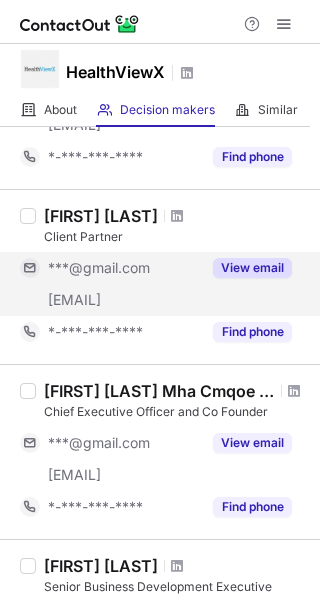 click on "View email" at bounding box center (252, 268) 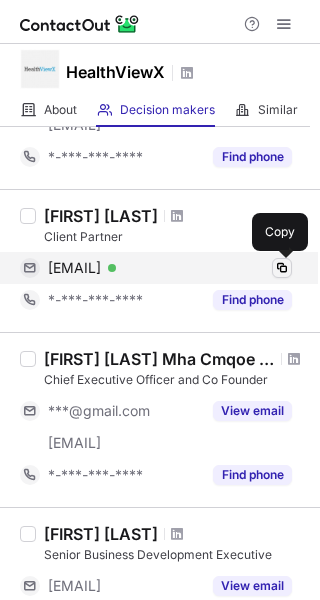 click at bounding box center (282, 268) 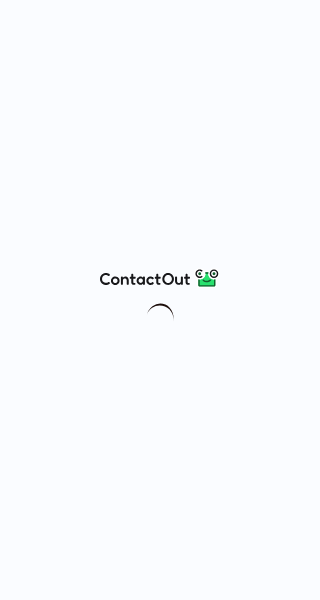 scroll, scrollTop: 0, scrollLeft: 0, axis: both 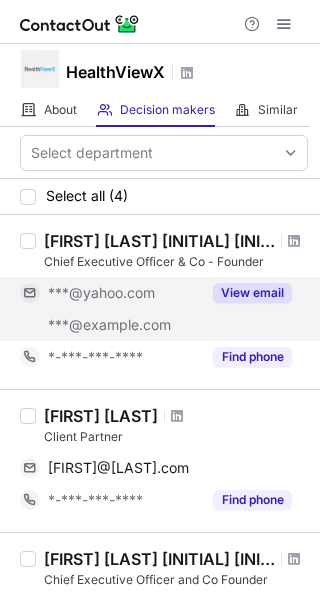 click on "View email" at bounding box center [252, 293] 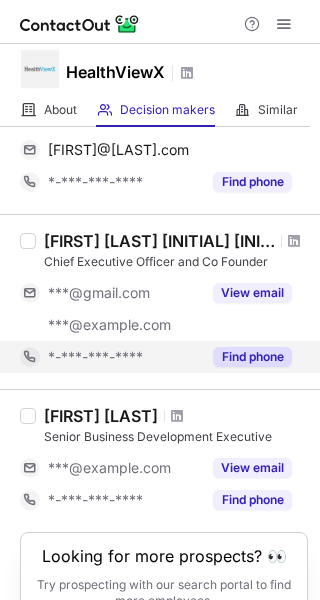 scroll, scrollTop: 300, scrollLeft: 0, axis: vertical 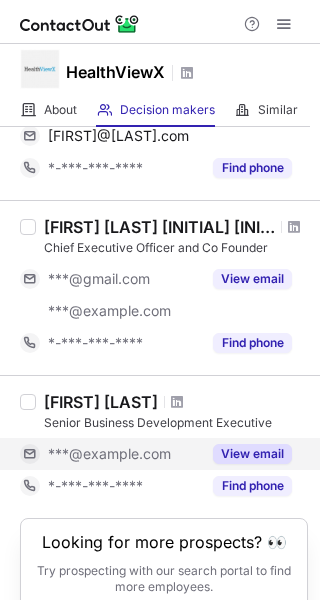 click on "View email" at bounding box center [252, 454] 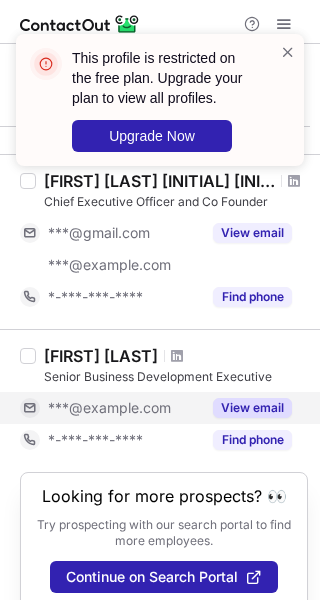 scroll, scrollTop: 370, scrollLeft: 0, axis: vertical 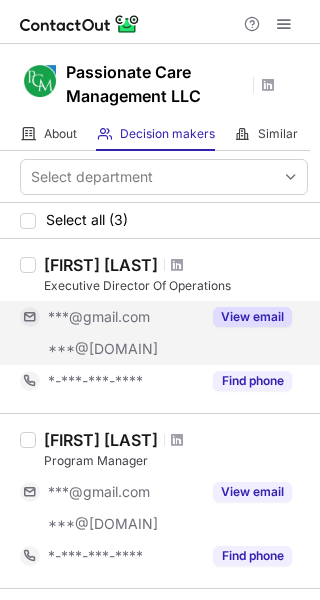 click on "View email" at bounding box center [252, 317] 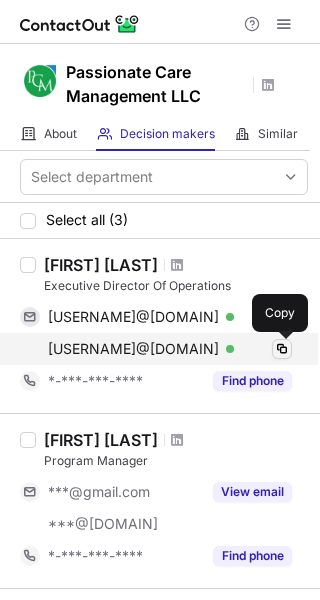 click at bounding box center (282, 349) 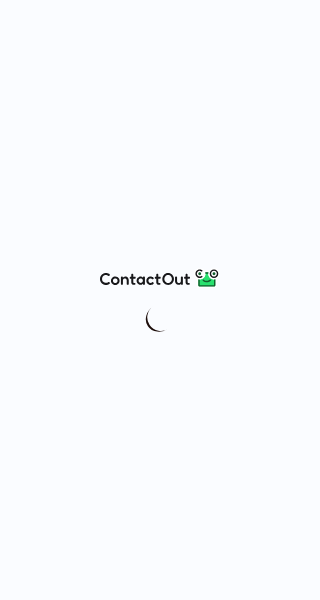 scroll, scrollTop: 0, scrollLeft: 0, axis: both 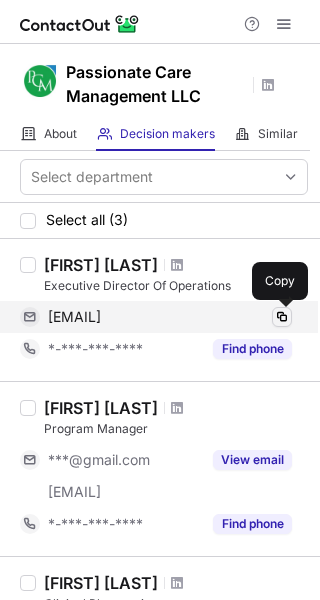 click at bounding box center (282, 317) 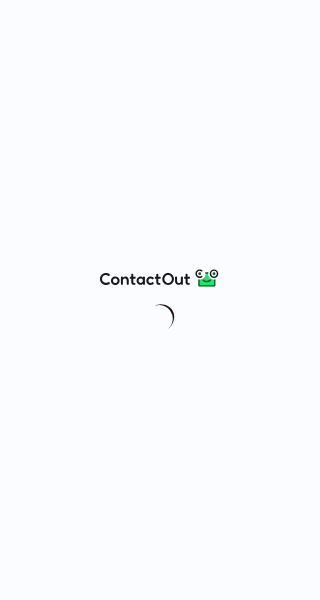 scroll, scrollTop: 0, scrollLeft: 0, axis: both 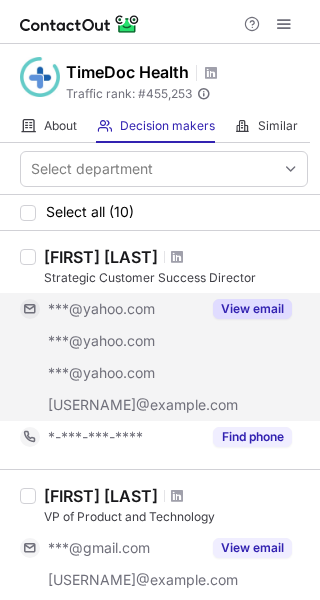 click on "View email" at bounding box center [252, 309] 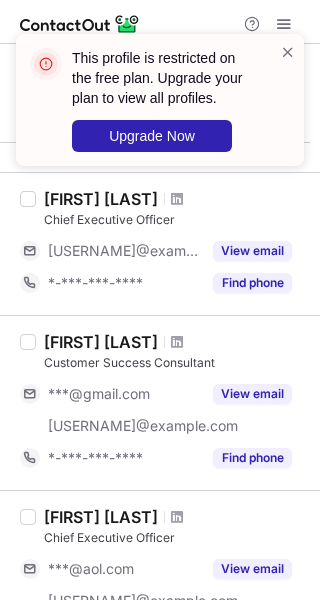 scroll, scrollTop: 500, scrollLeft: 0, axis: vertical 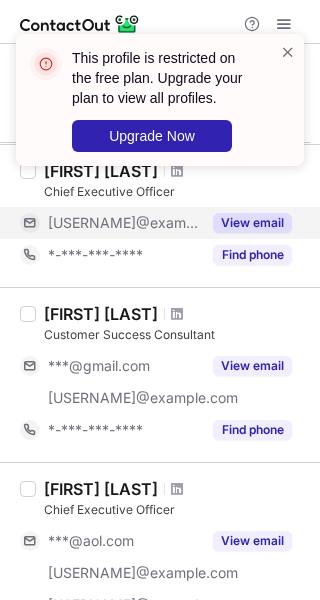 click on "View email" at bounding box center [252, 223] 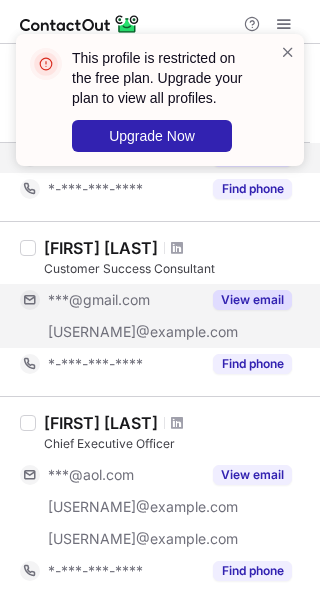 scroll, scrollTop: 600, scrollLeft: 0, axis: vertical 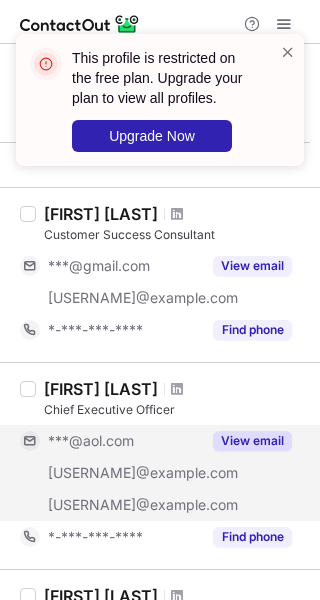 click on "View email" at bounding box center (252, 441) 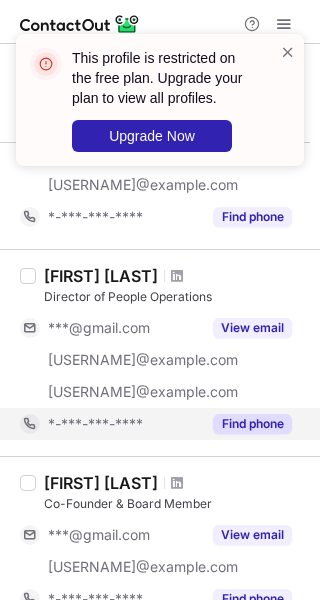 scroll, scrollTop: 1100, scrollLeft: 0, axis: vertical 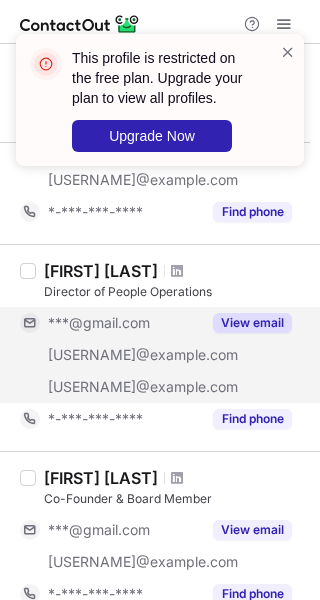 click on "View email" at bounding box center (252, 323) 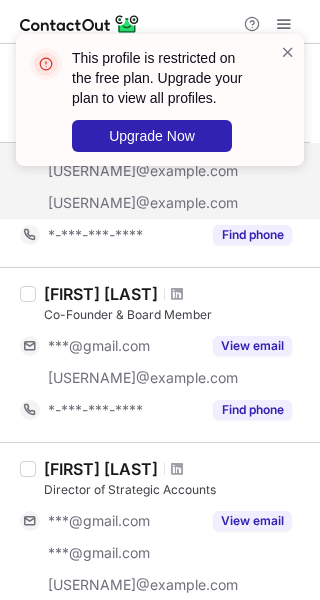 scroll, scrollTop: 1300, scrollLeft: 0, axis: vertical 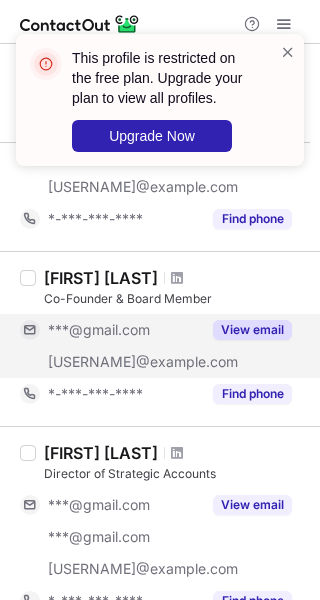 click on "View email" at bounding box center [252, 330] 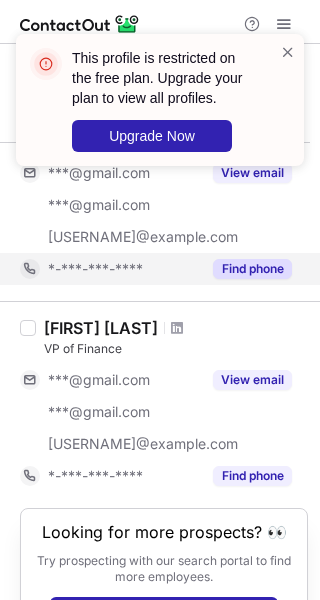 scroll, scrollTop: 1660, scrollLeft: 0, axis: vertical 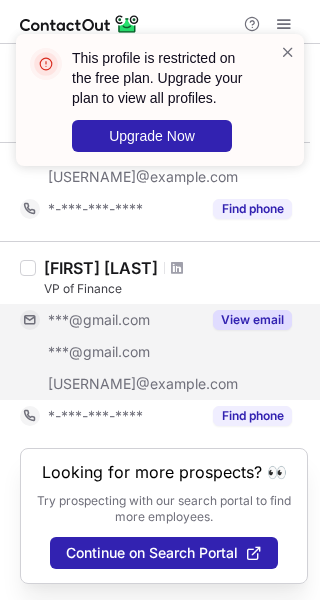 click on "View email" at bounding box center (252, 320) 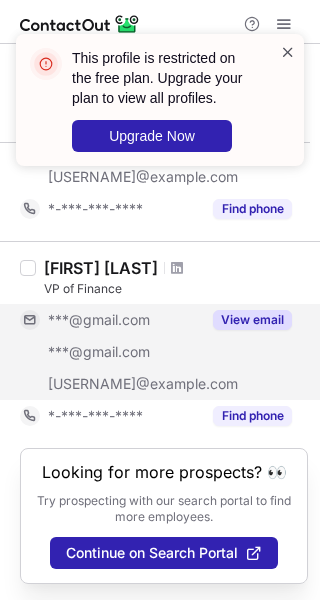 click at bounding box center [288, 52] 